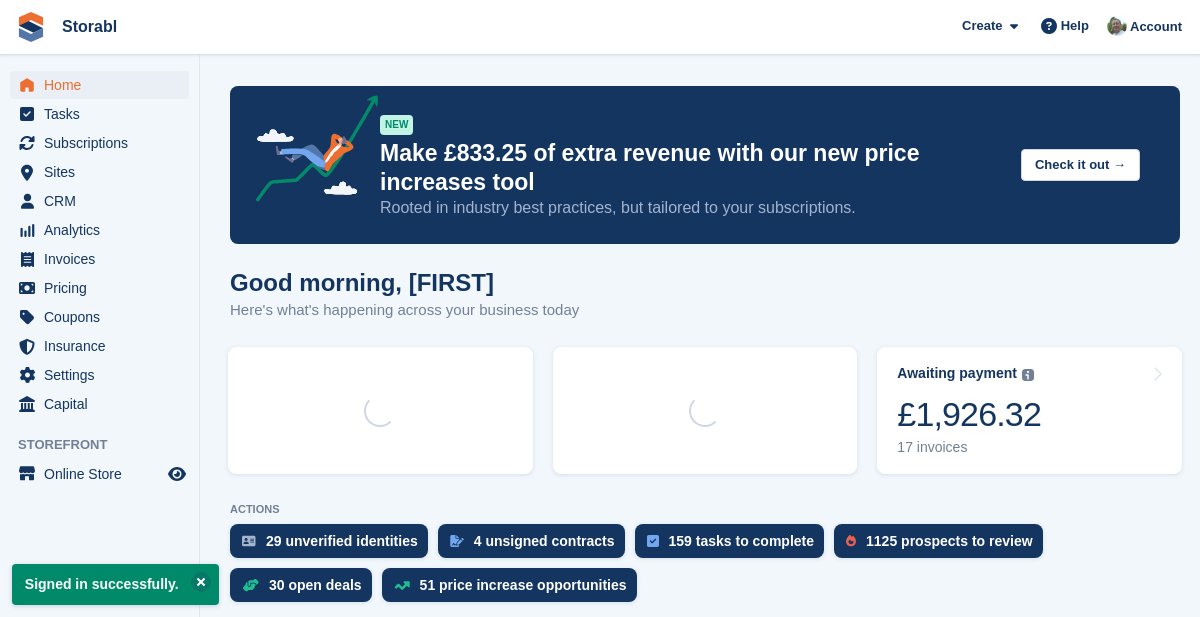 scroll, scrollTop: 0, scrollLeft: 0, axis: both 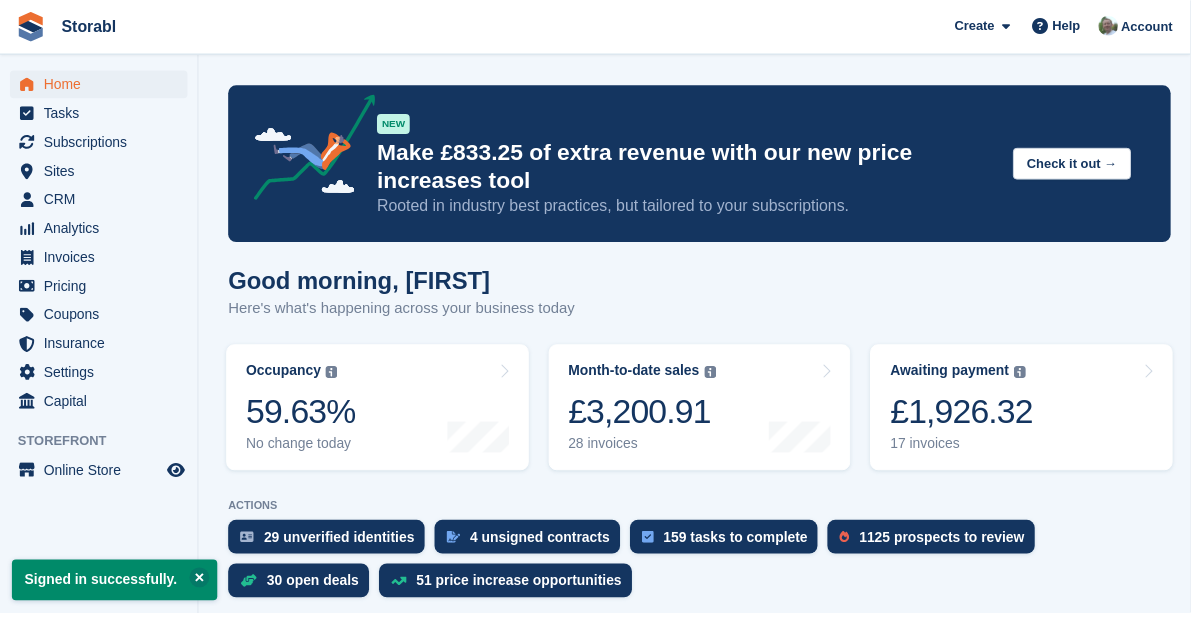 click on "£1,926.32" at bounding box center (969, 414) 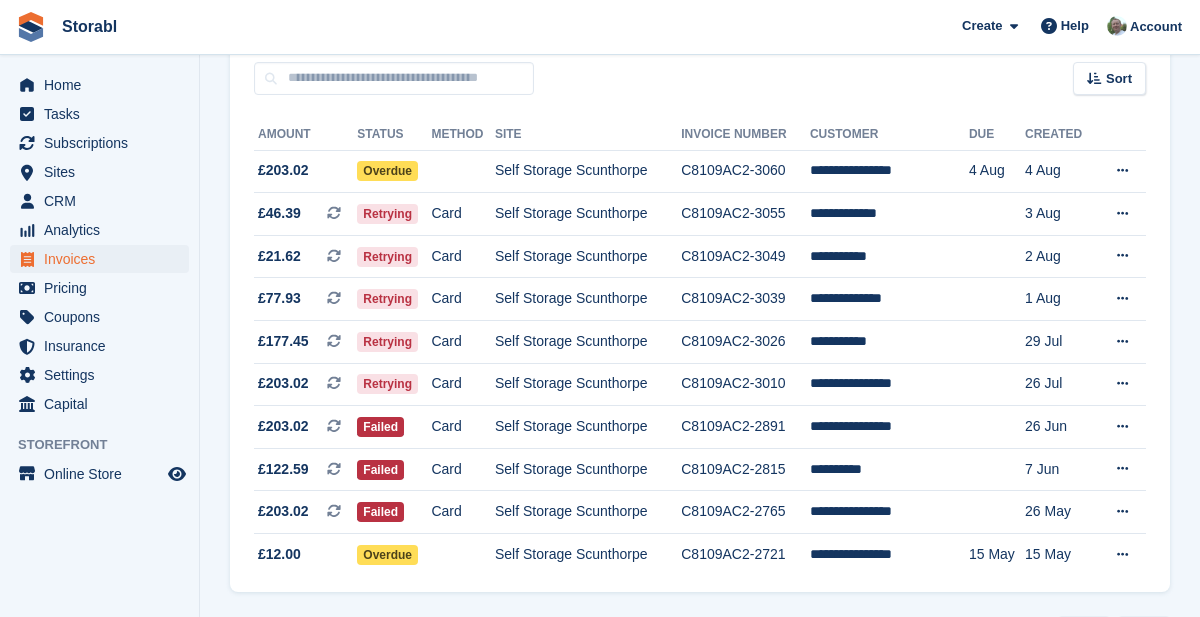 scroll, scrollTop: 185, scrollLeft: 0, axis: vertical 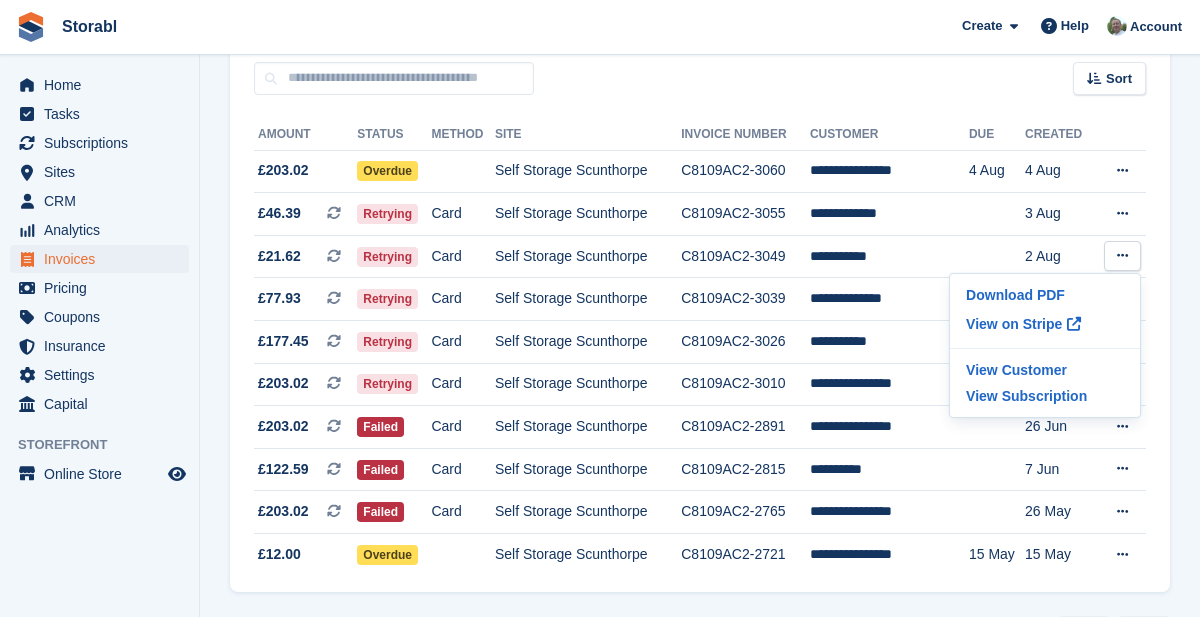 click on "View on Stripe" at bounding box center [1045, 324] 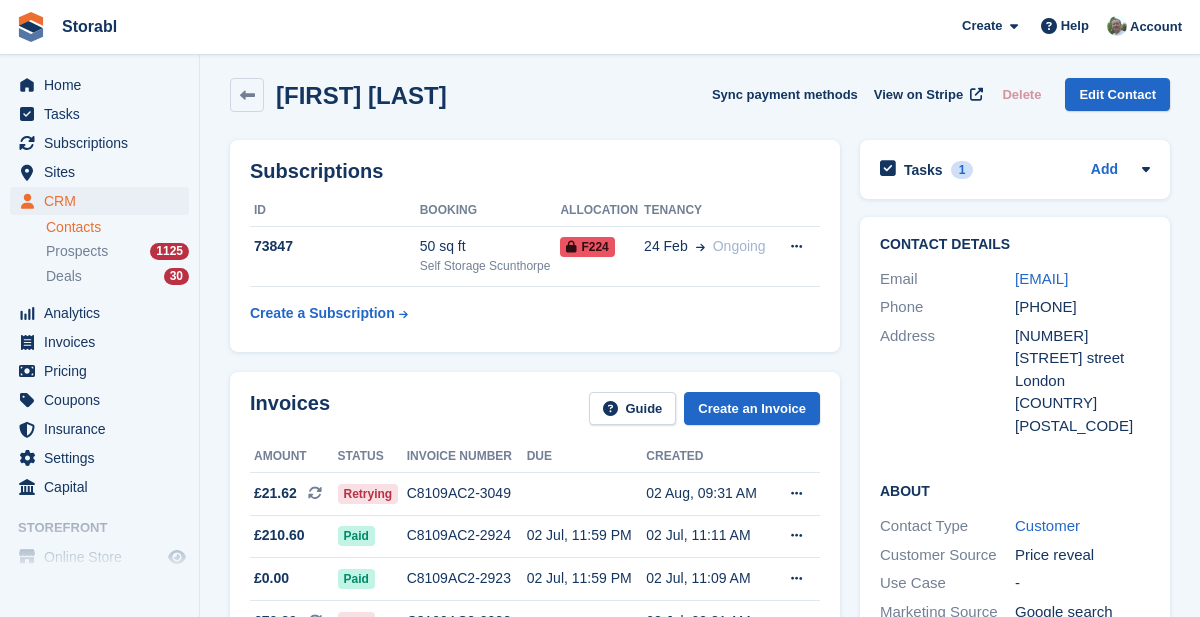scroll, scrollTop: 9, scrollLeft: 0, axis: vertical 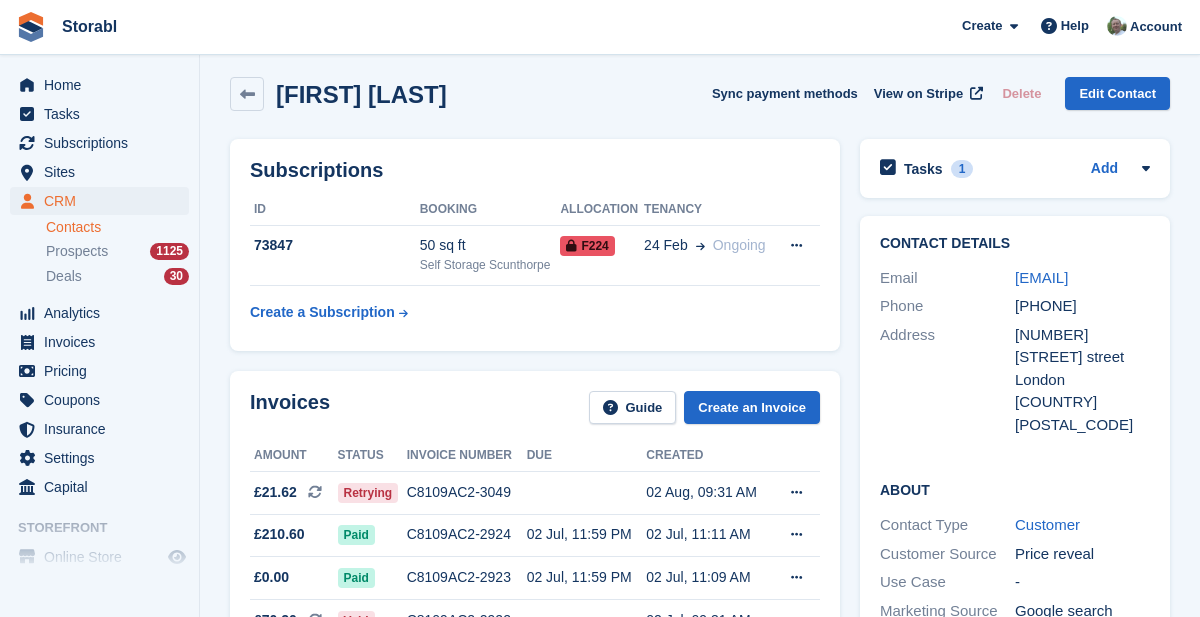 click on "50 sq ft" at bounding box center [490, 245] 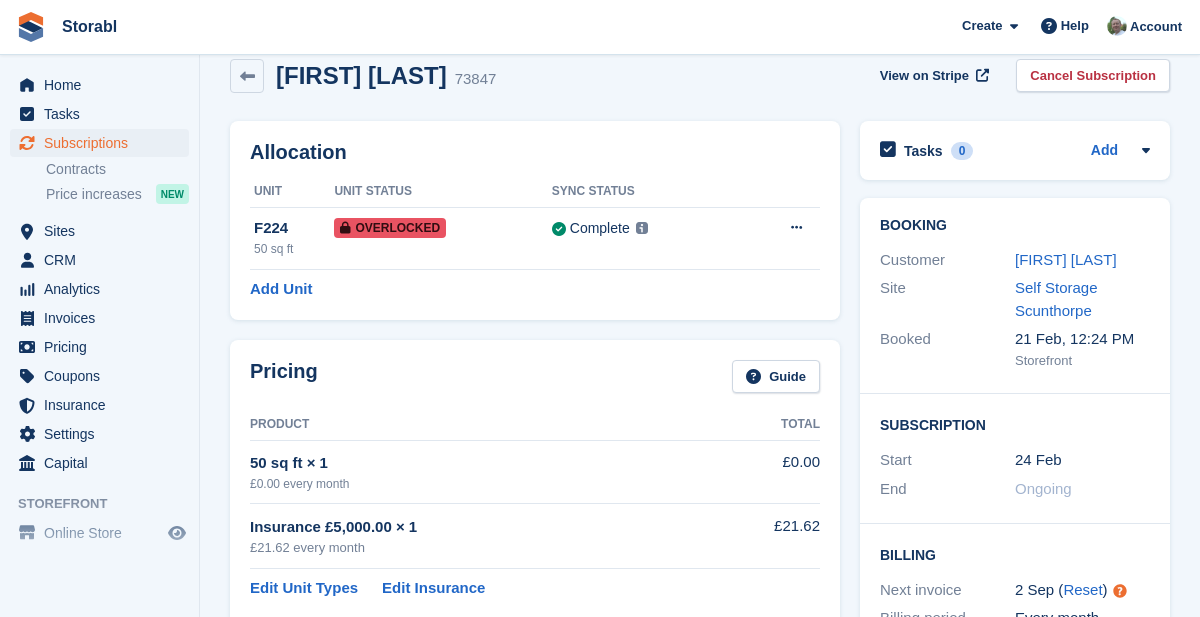 scroll, scrollTop: 0, scrollLeft: 0, axis: both 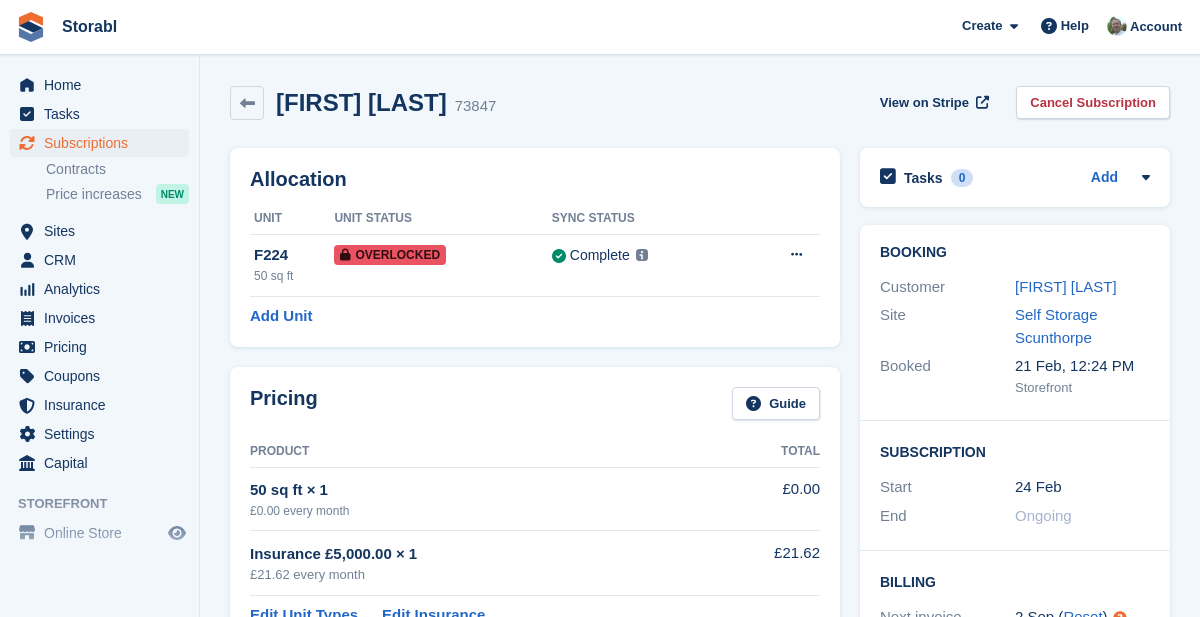 click at bounding box center (247, 103) 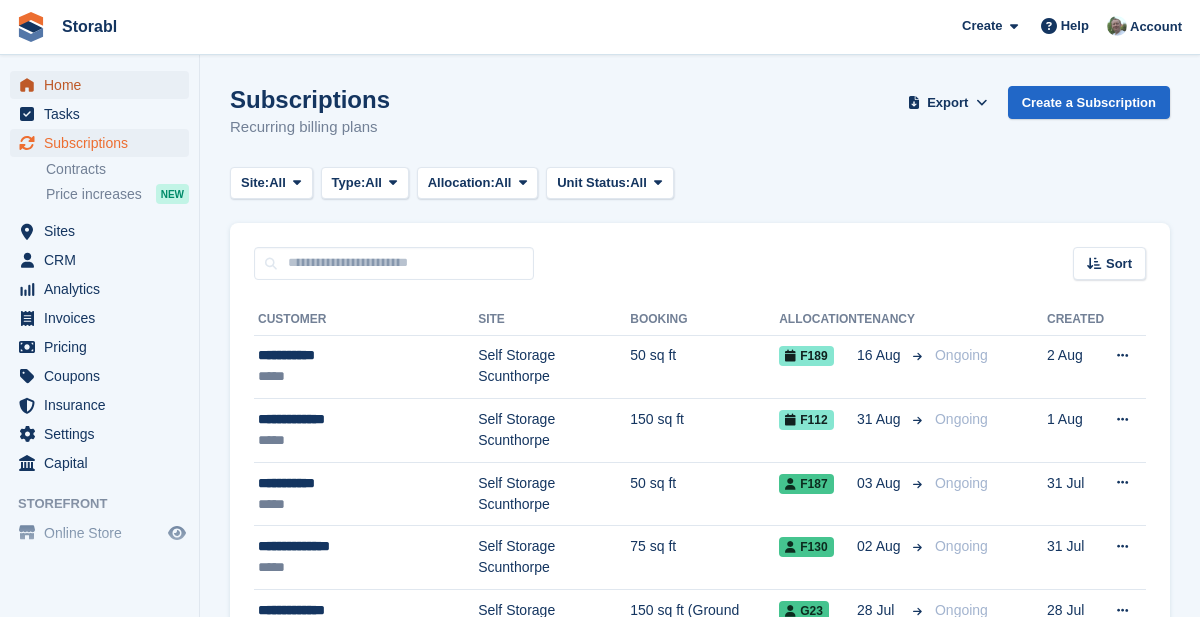 click on "Home" at bounding box center (104, 85) 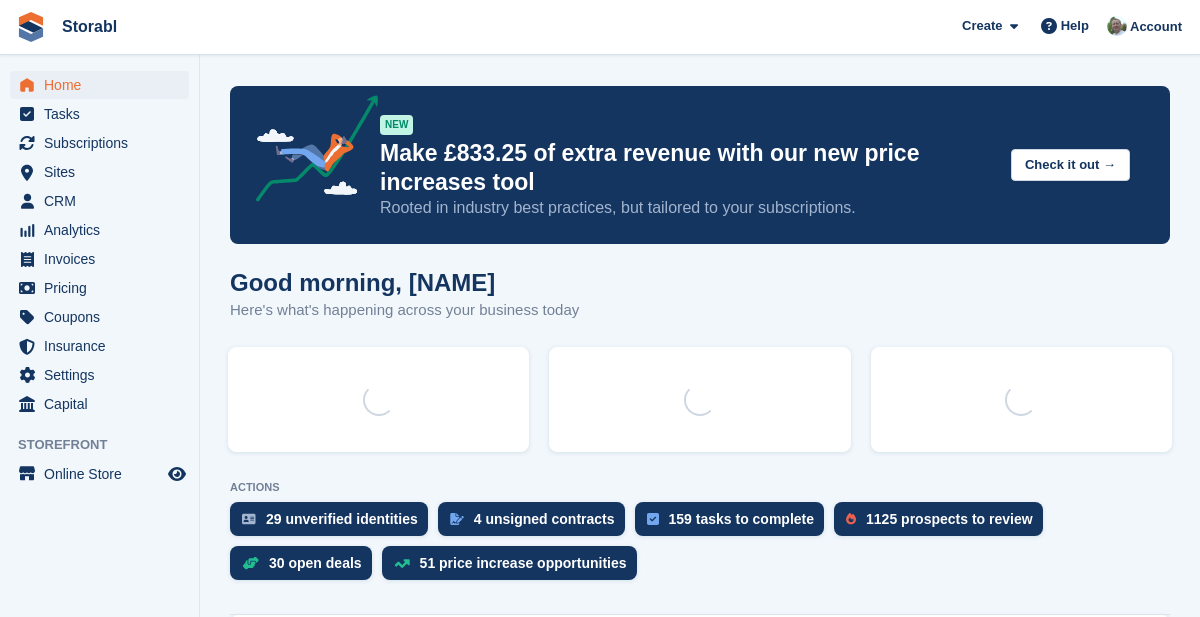 scroll, scrollTop: 0, scrollLeft: 0, axis: both 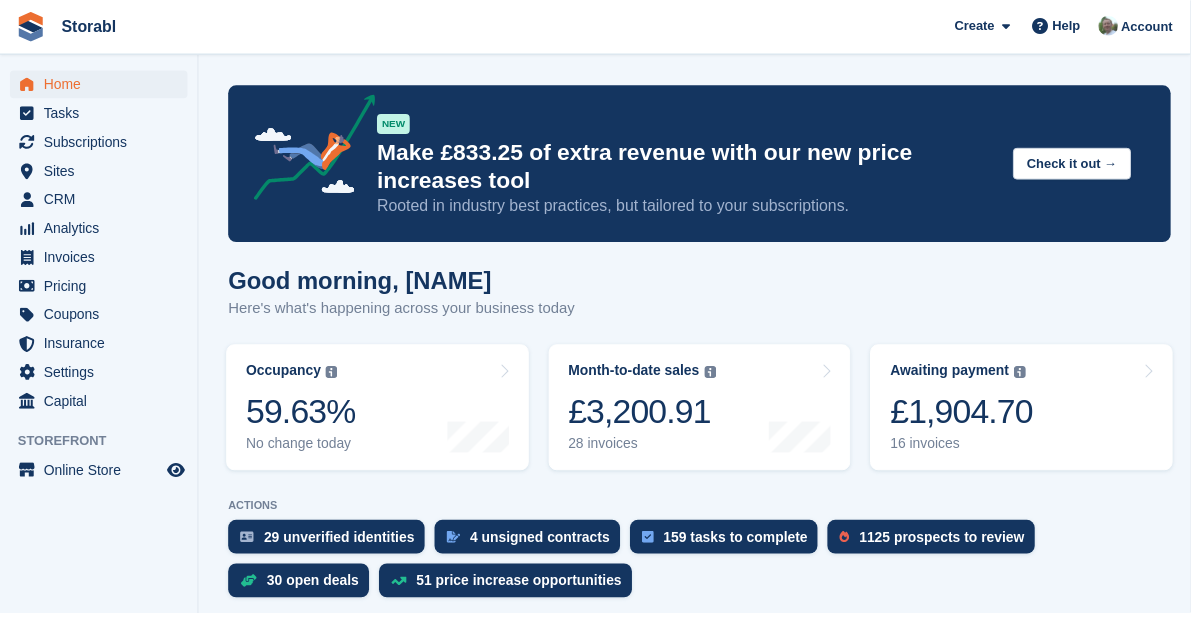 click on "Awaiting payment
The total outstanding balance on all open invoices.
£1,904.70
16 invoices" at bounding box center [1029, 410] 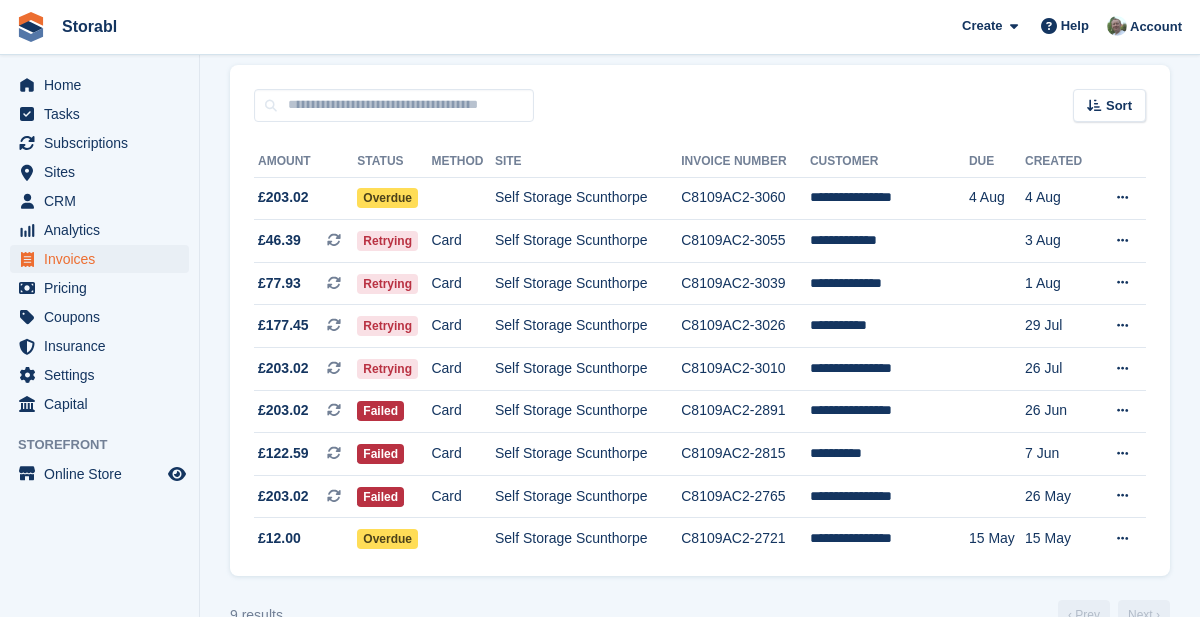 scroll, scrollTop: 158, scrollLeft: 0, axis: vertical 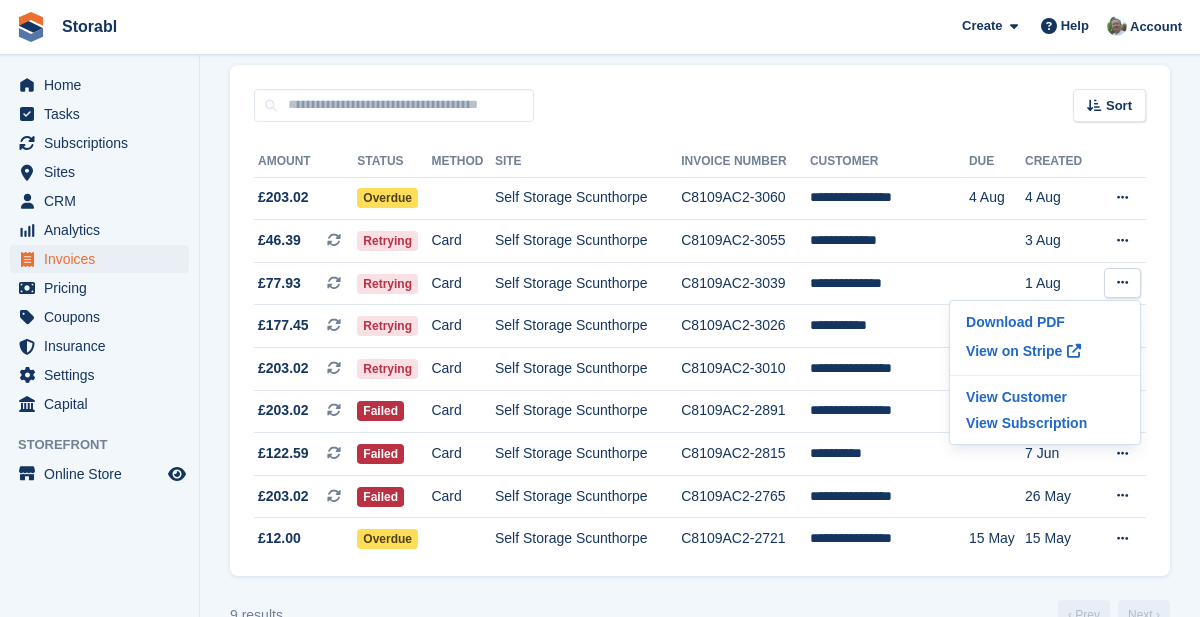 click on "View on Stripe" at bounding box center [1045, 351] 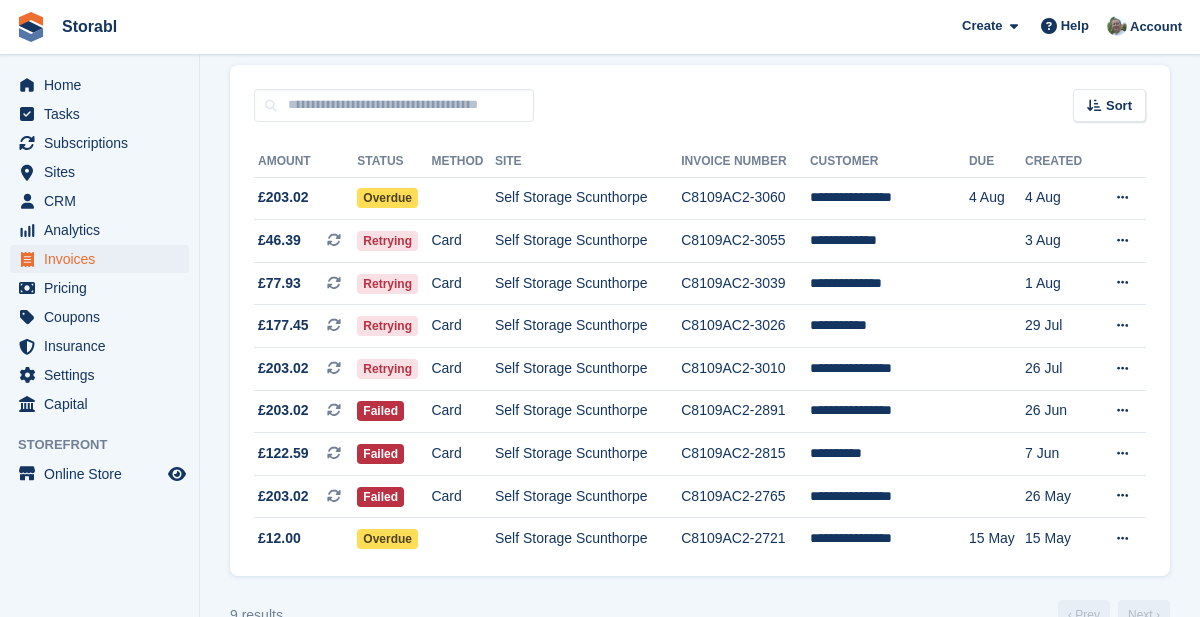 click on "**********" at bounding box center [889, 454] 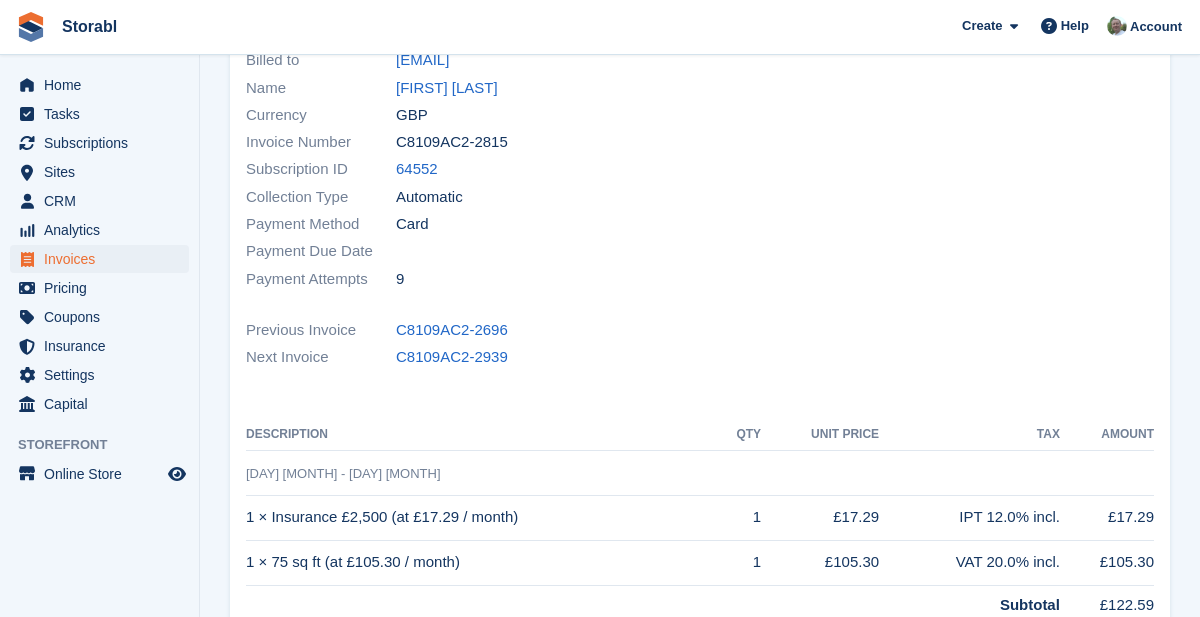 scroll, scrollTop: 0, scrollLeft: 0, axis: both 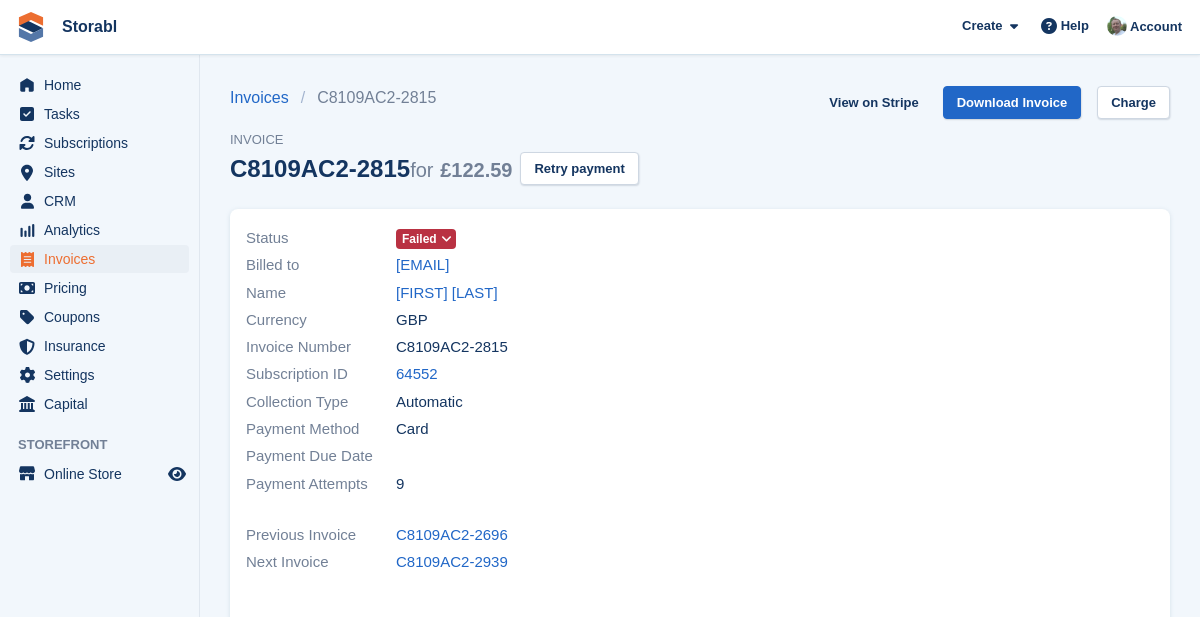 click on "[FIRST] [LAST]" at bounding box center [447, 293] 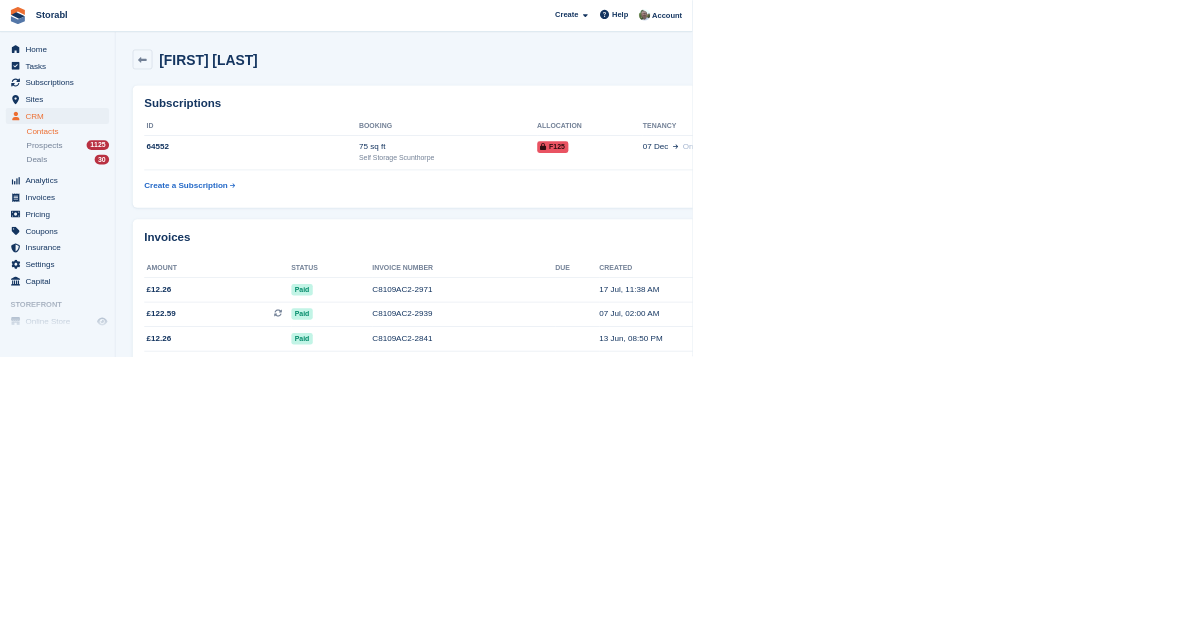 scroll, scrollTop: 6, scrollLeft: 0, axis: vertical 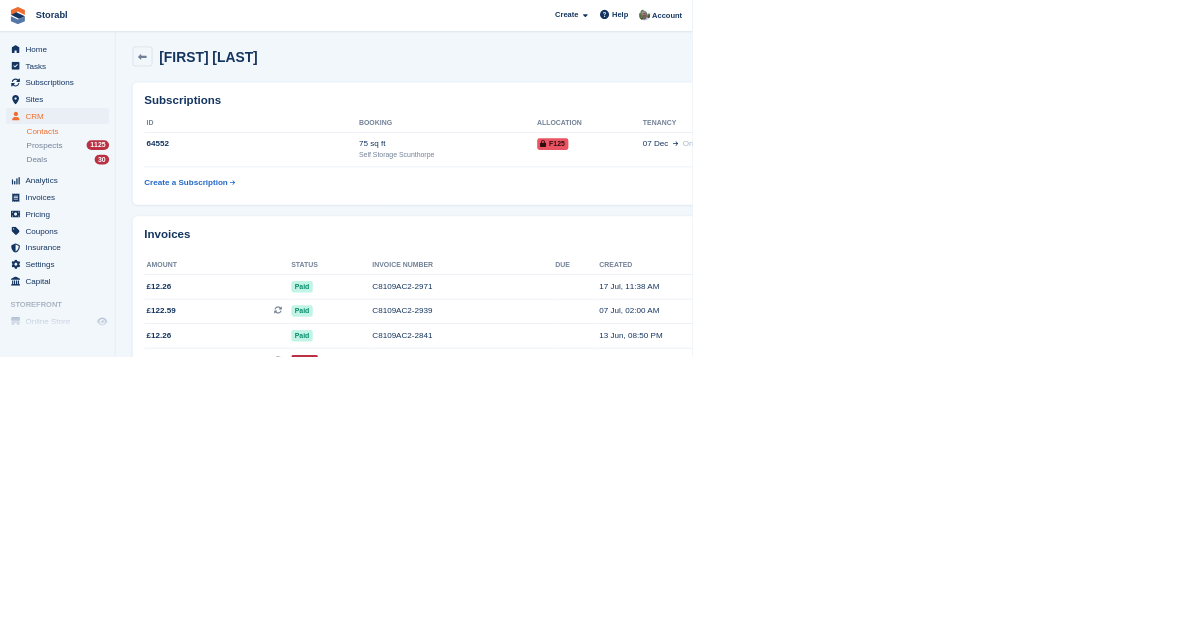 click on "View All" at bounding box center [1474, 729] 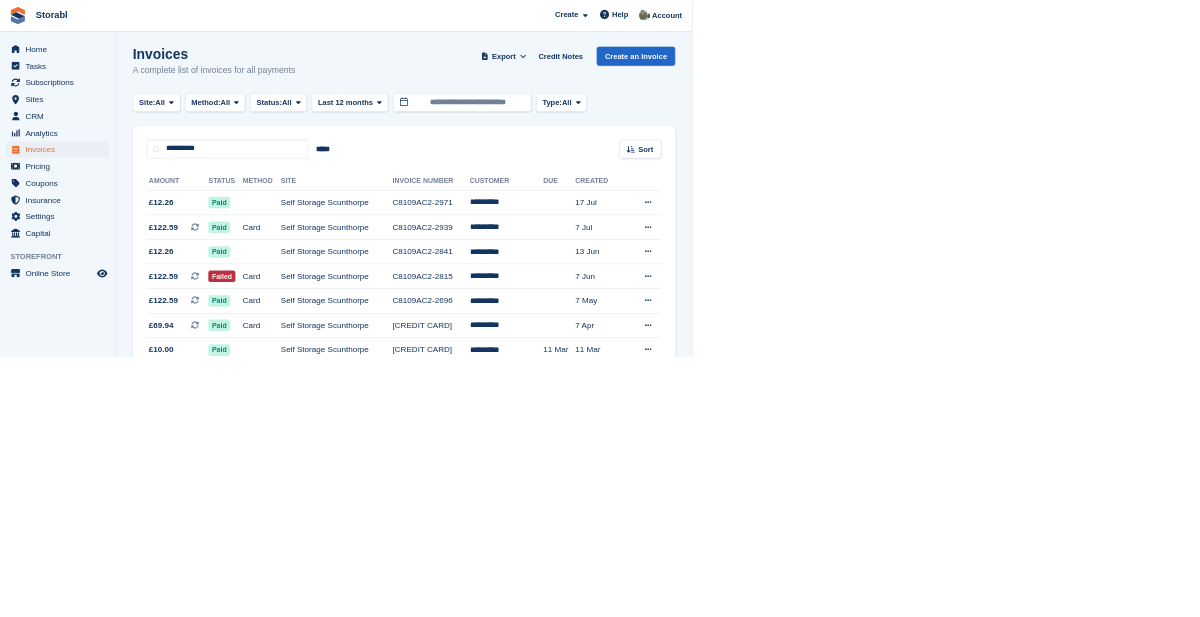 scroll, scrollTop: 0, scrollLeft: 0, axis: both 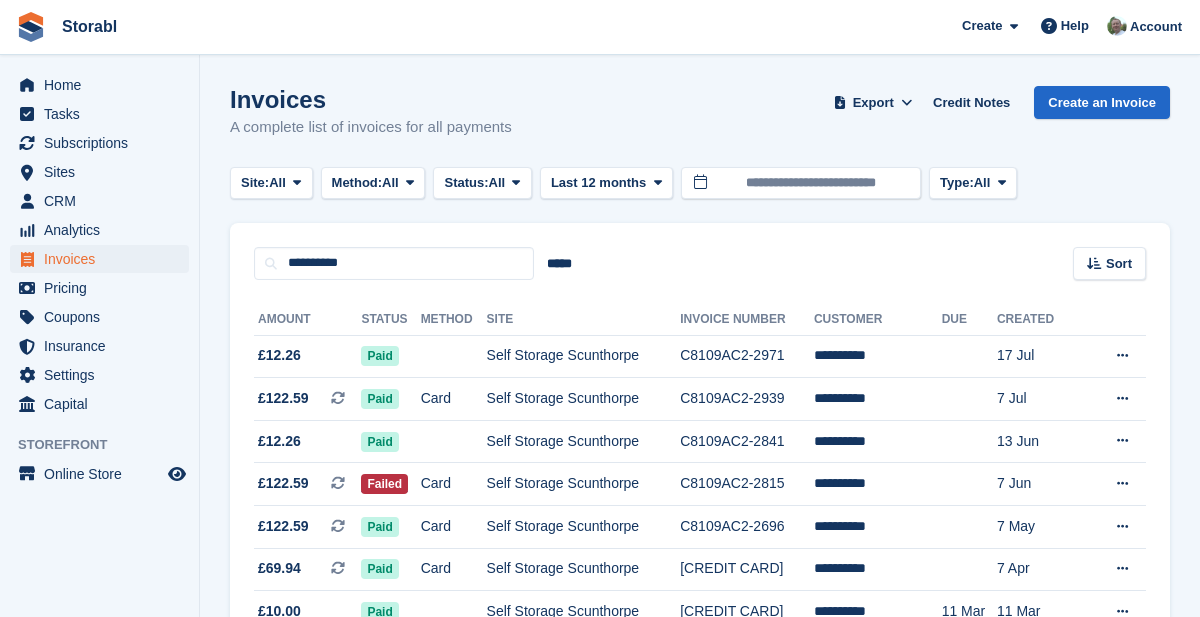 click at bounding box center (1122, 483) 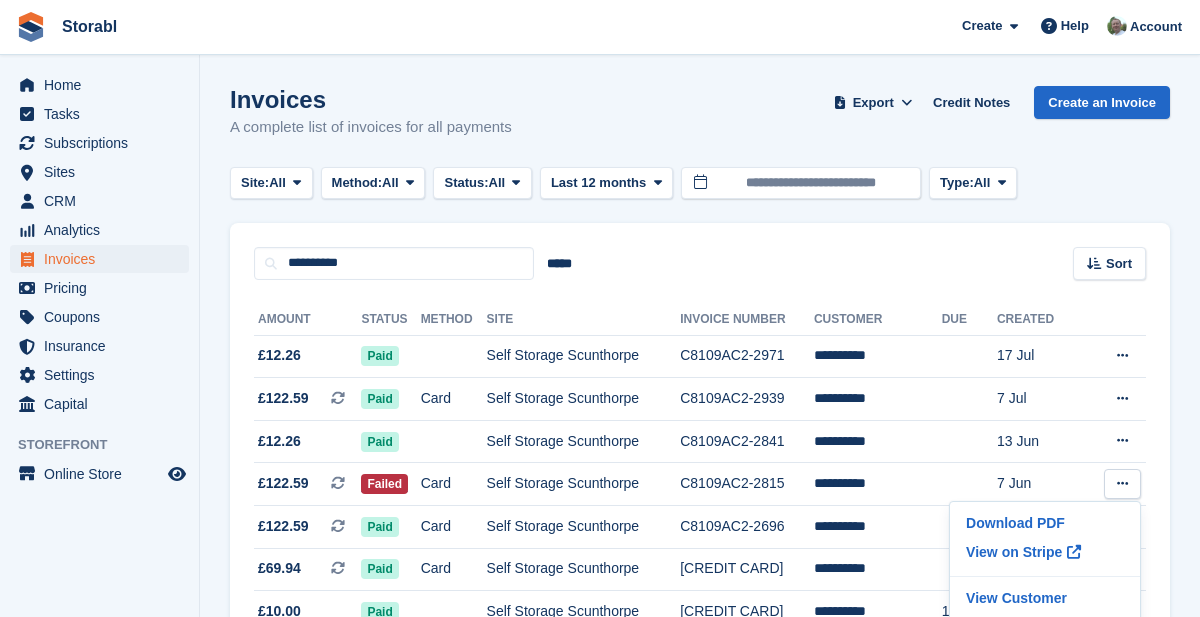 click on "View on Stripe" at bounding box center (1045, 552) 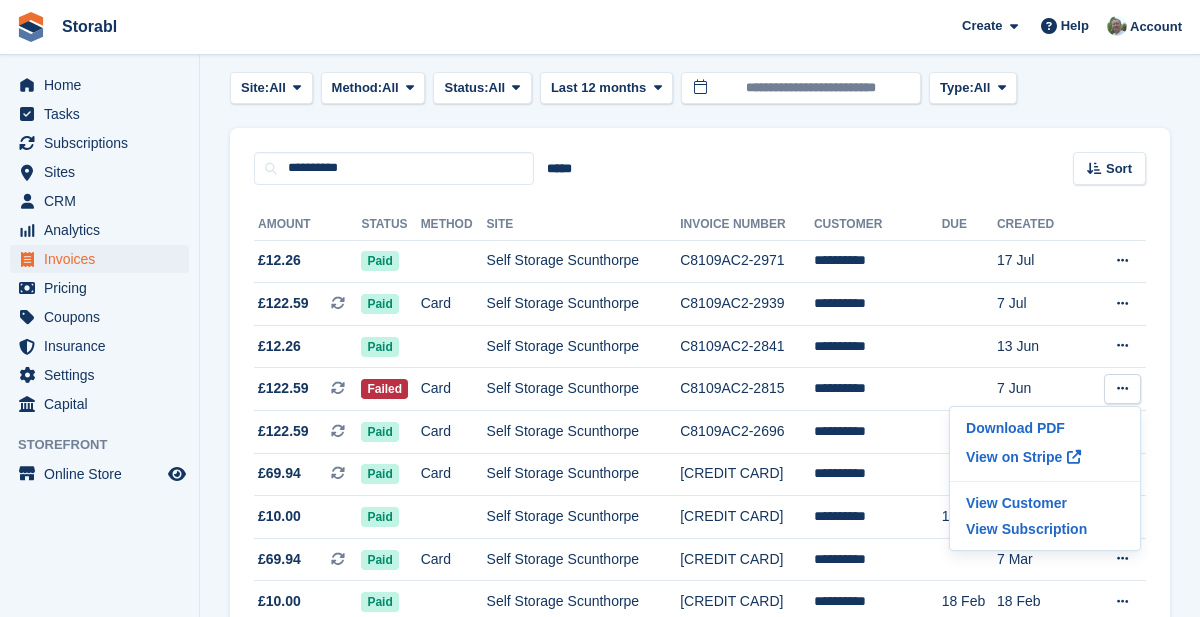 scroll, scrollTop: 102, scrollLeft: 0, axis: vertical 